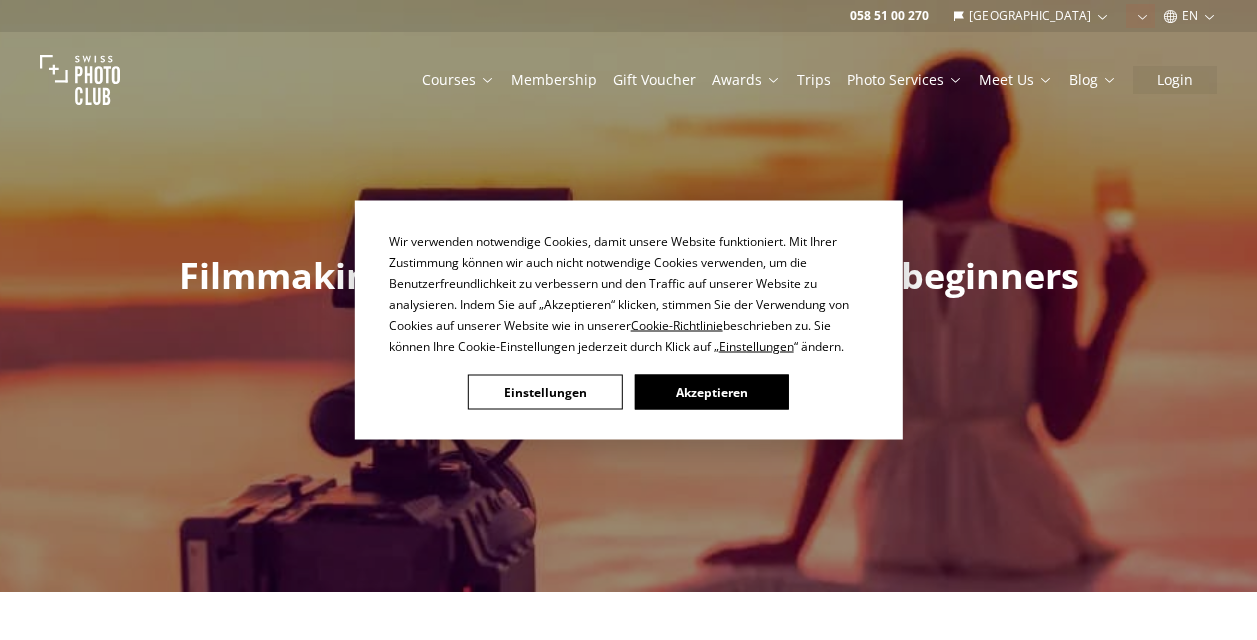 scroll, scrollTop: 0, scrollLeft: 0, axis: both 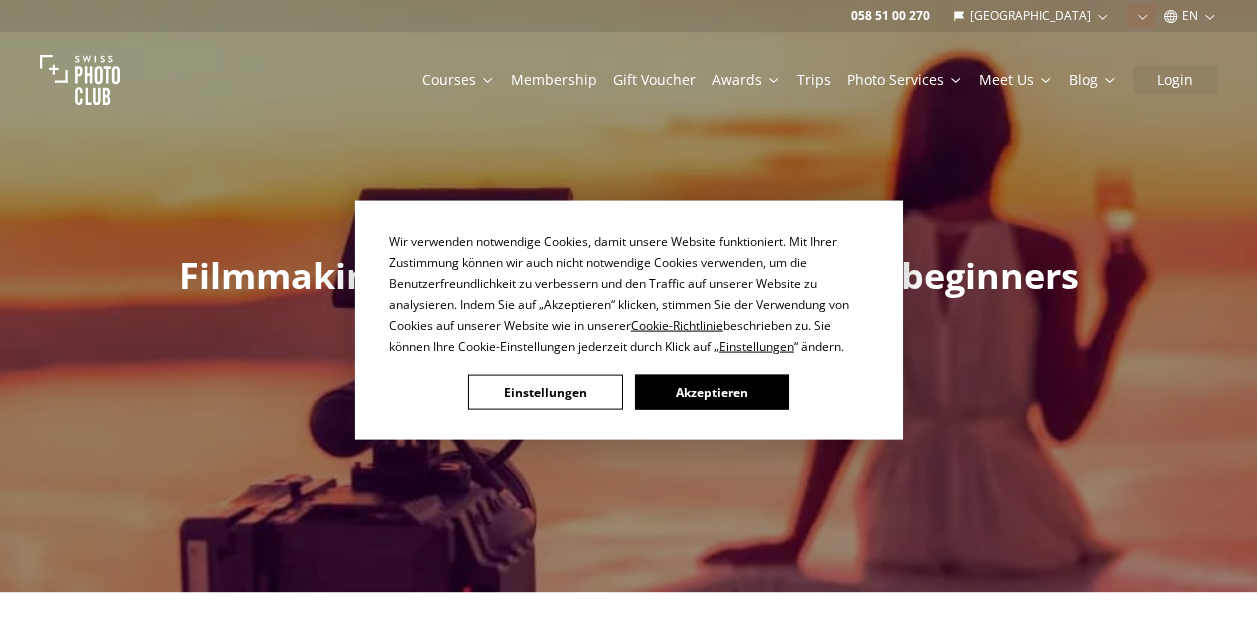 click on "Akzeptieren" at bounding box center (711, 392) 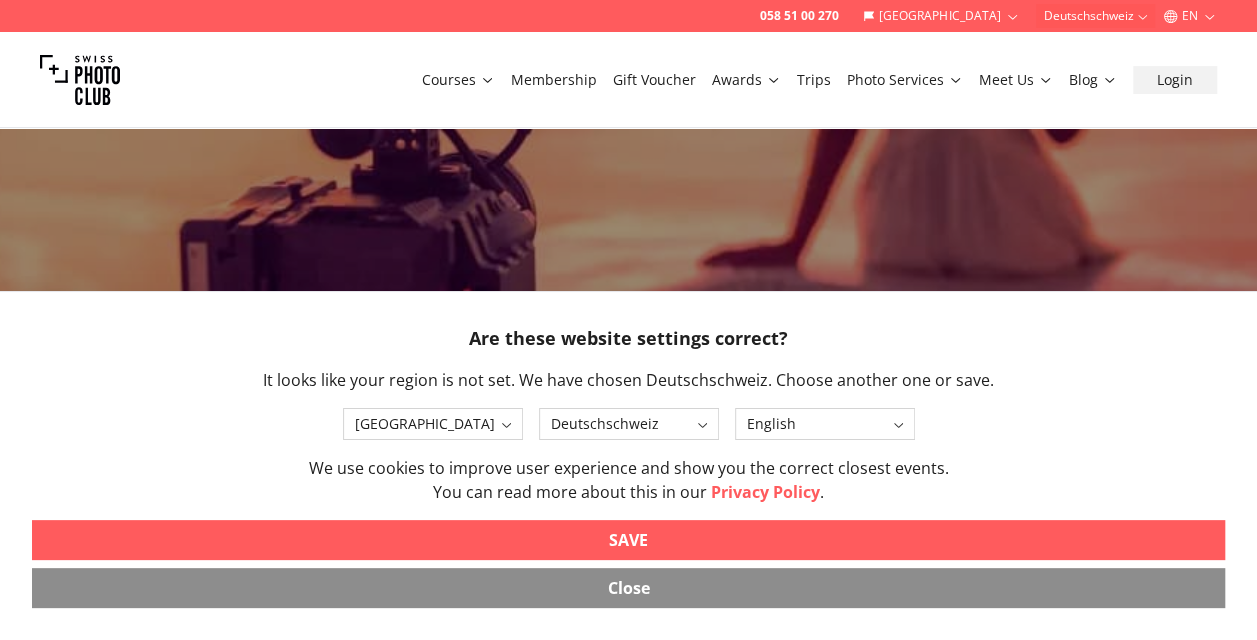 scroll, scrollTop: 299, scrollLeft: 0, axis: vertical 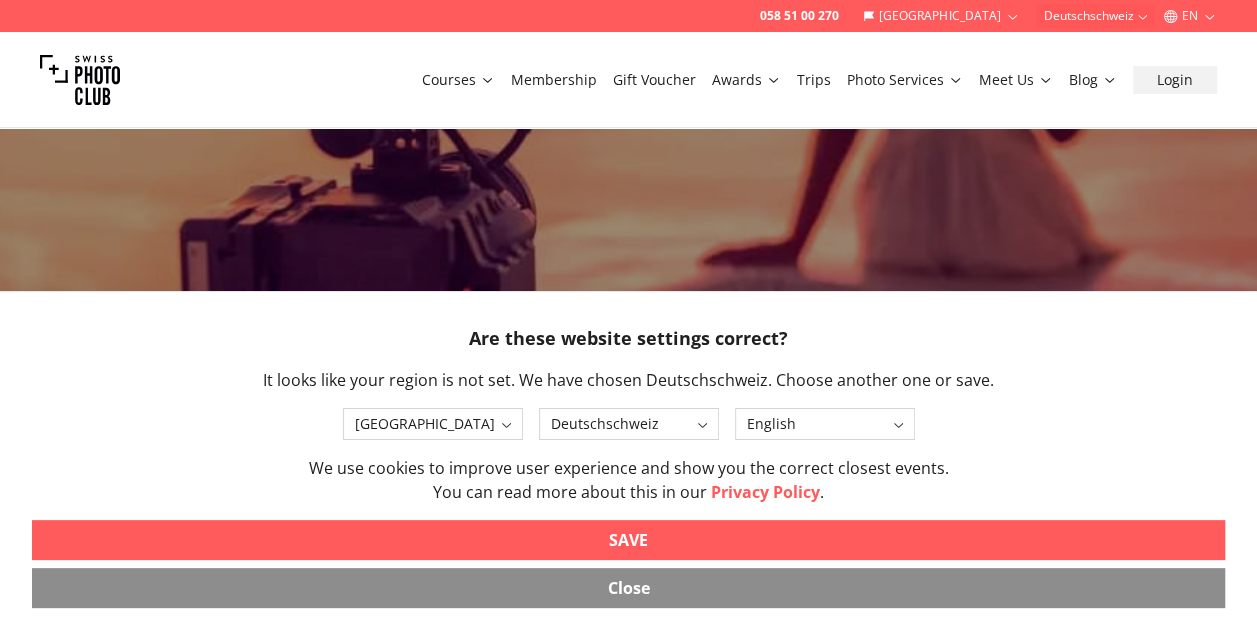 click on "SAVE" at bounding box center [628, 540] 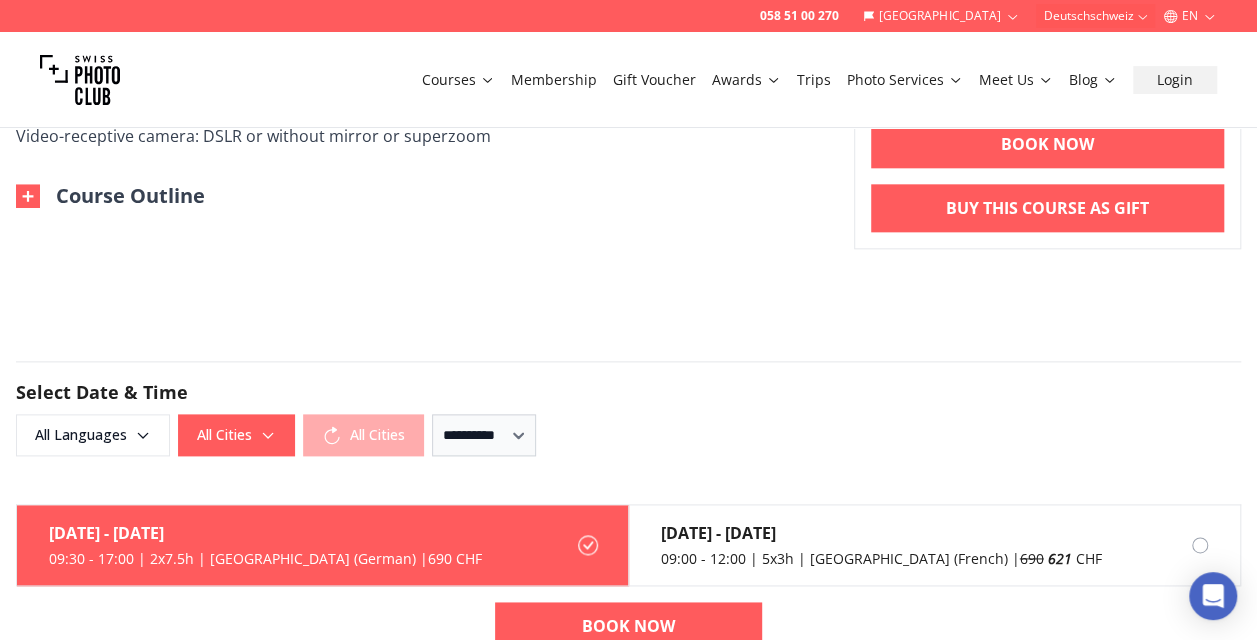 scroll, scrollTop: 1072, scrollLeft: 0, axis: vertical 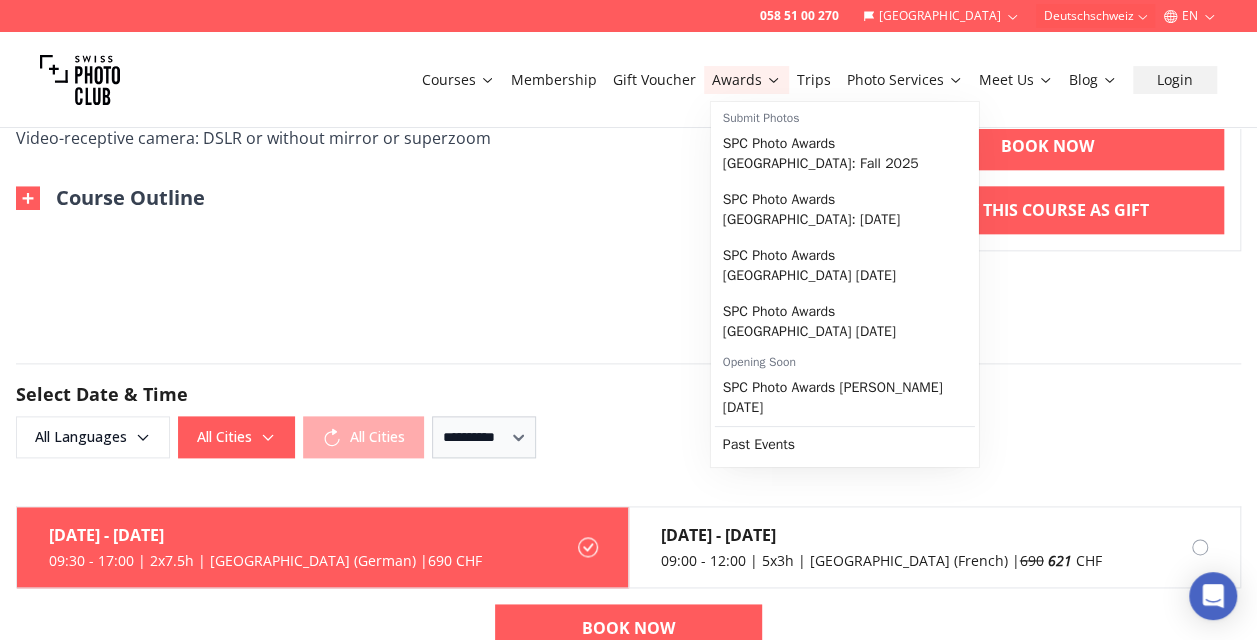 click on "Awards" at bounding box center [746, 80] 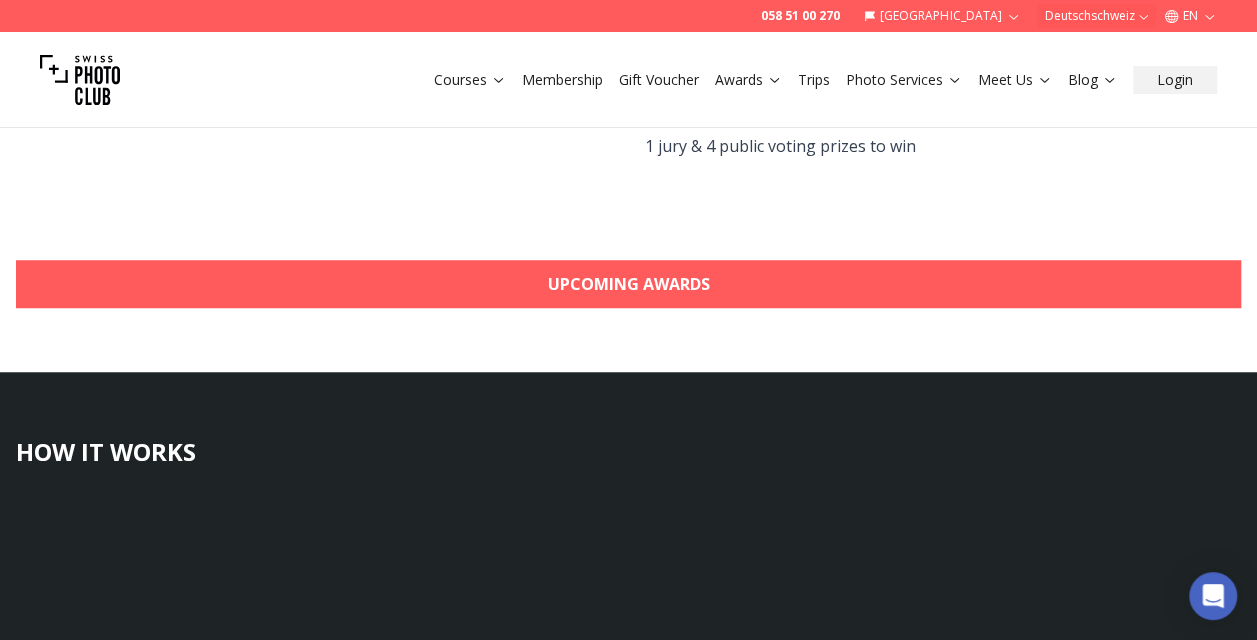 scroll, scrollTop: 647, scrollLeft: 0, axis: vertical 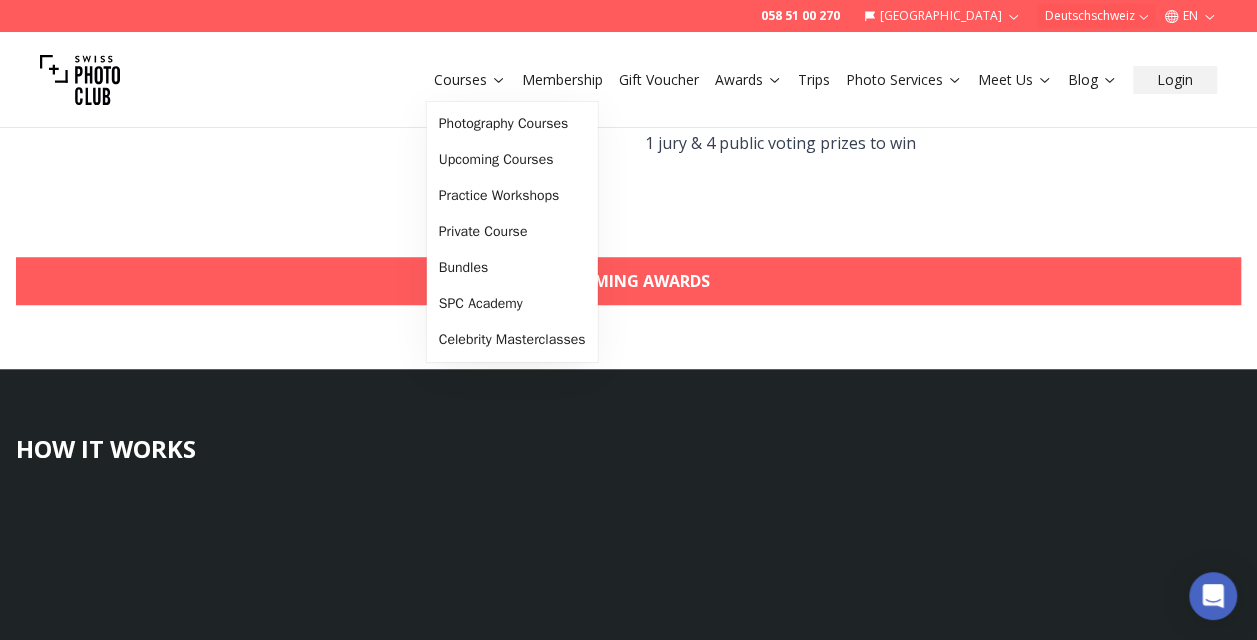 click on "Courses" at bounding box center [470, 80] 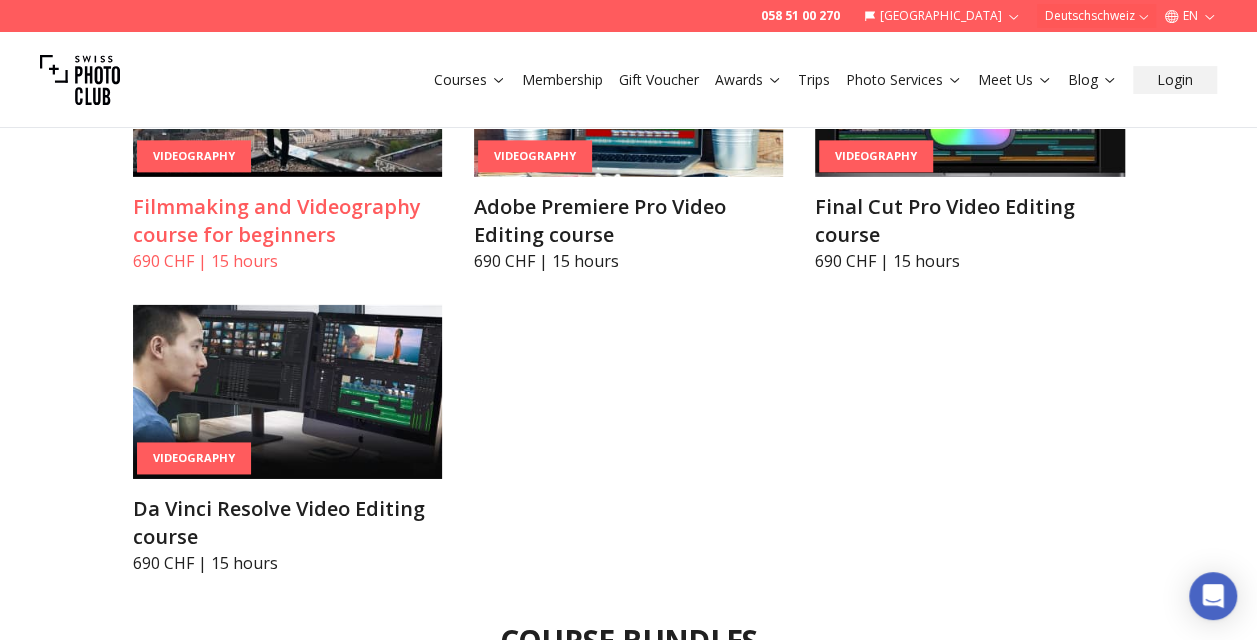 scroll, scrollTop: 6704, scrollLeft: 0, axis: vertical 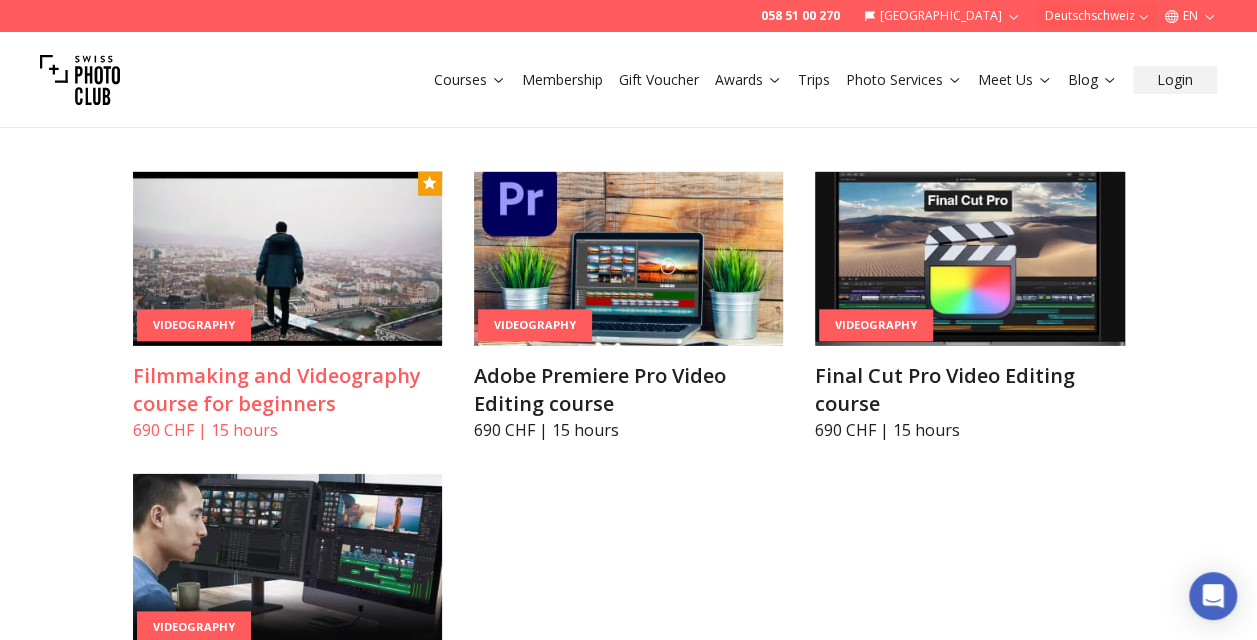 click on "Filmmaking and Videography course for beginners" at bounding box center [287, 390] 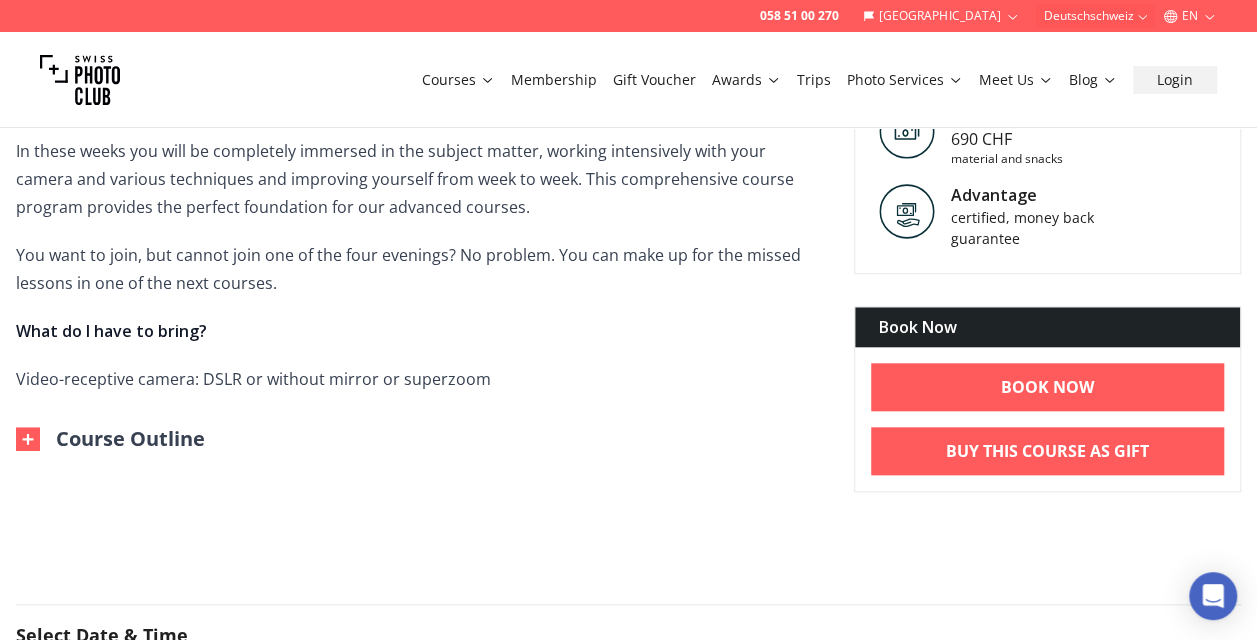 scroll, scrollTop: 833, scrollLeft: 0, axis: vertical 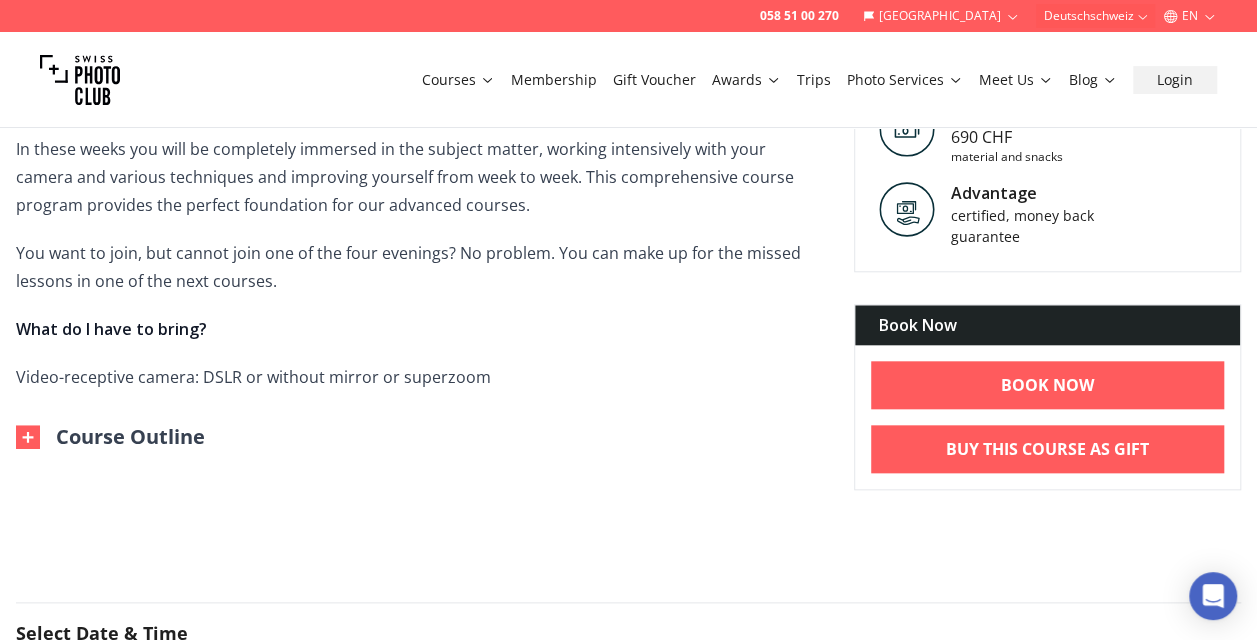click on "Course Outline" at bounding box center (110, 437) 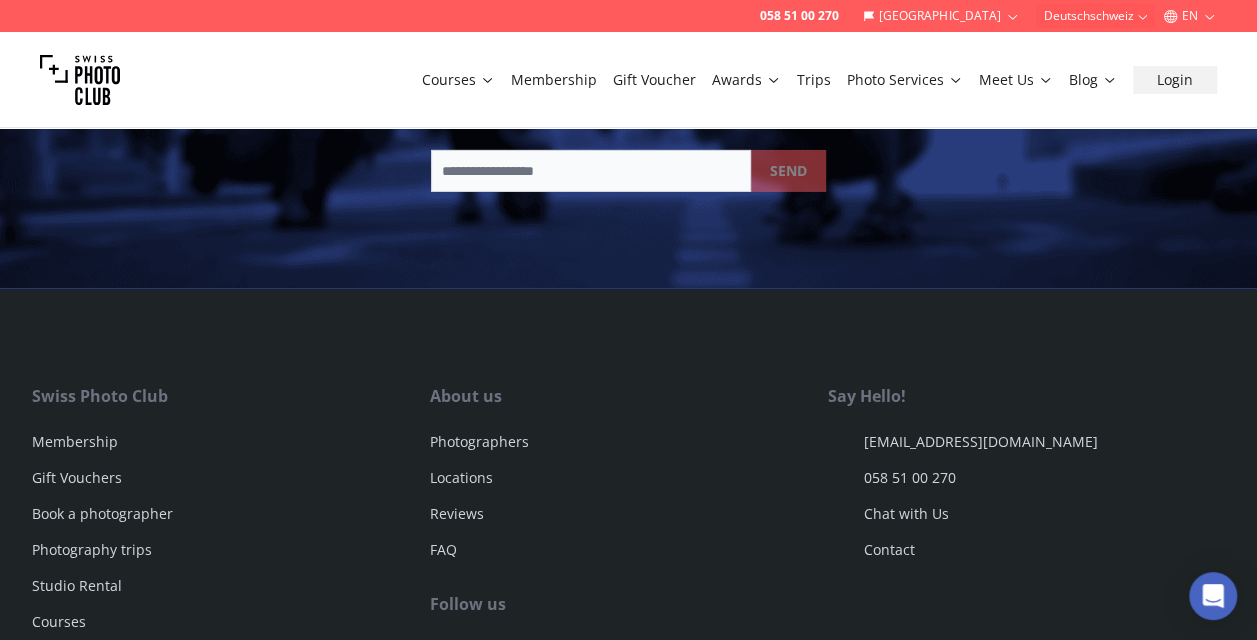 scroll, scrollTop: 3485, scrollLeft: 0, axis: vertical 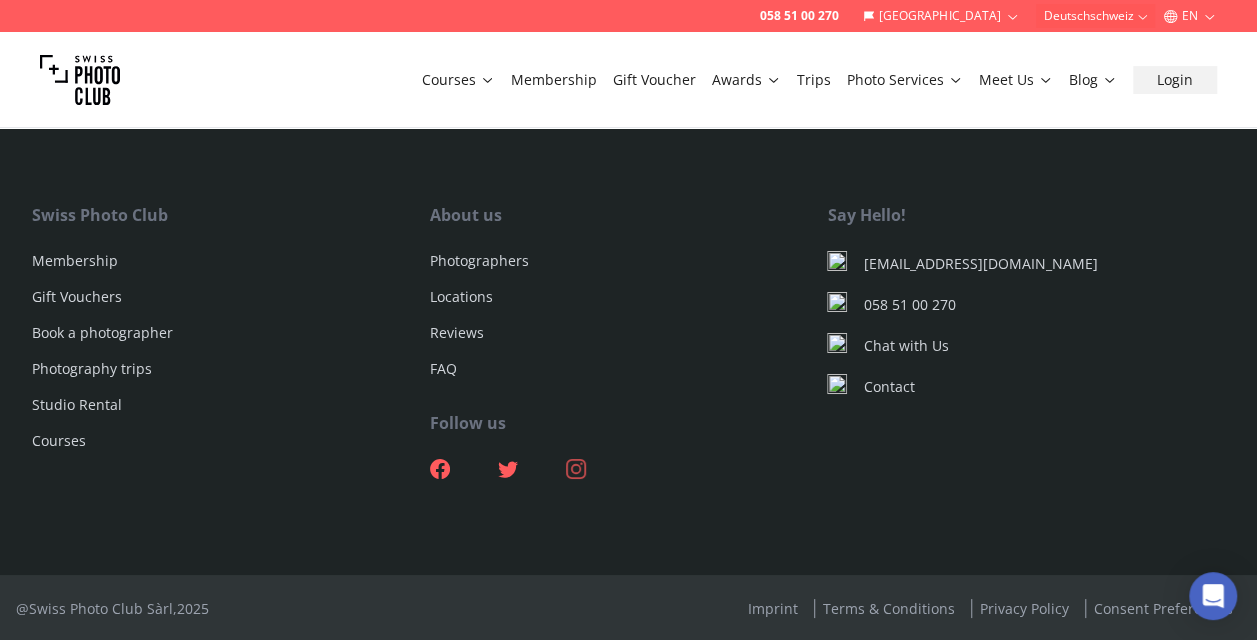 click 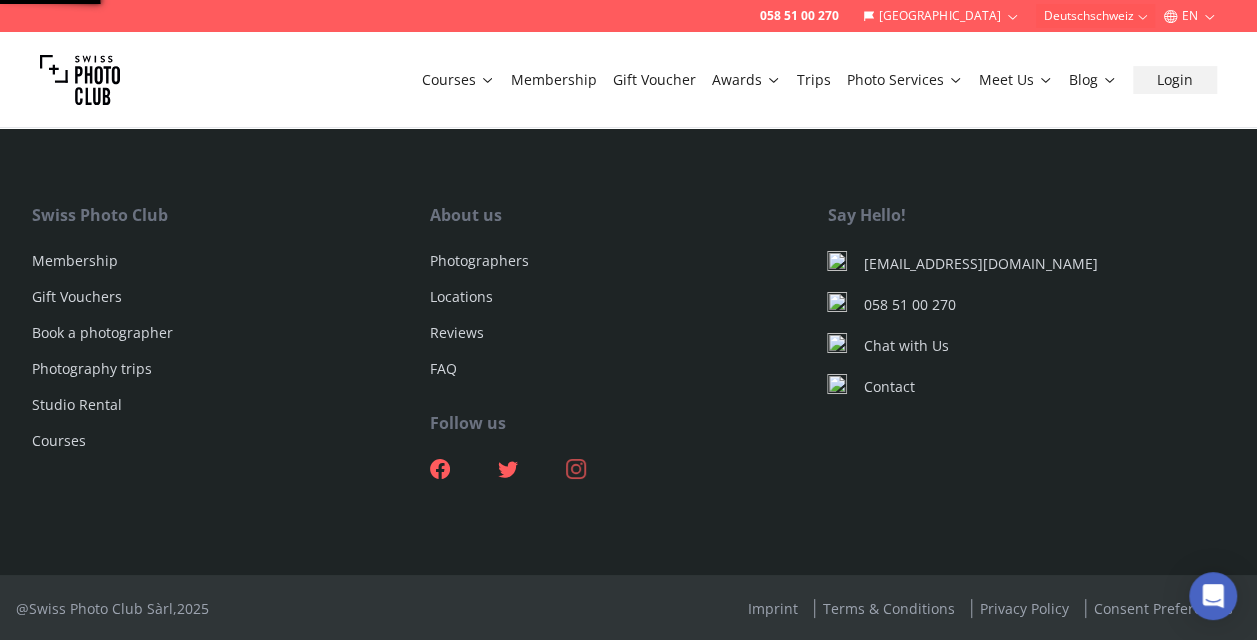 scroll, scrollTop: 0, scrollLeft: 0, axis: both 